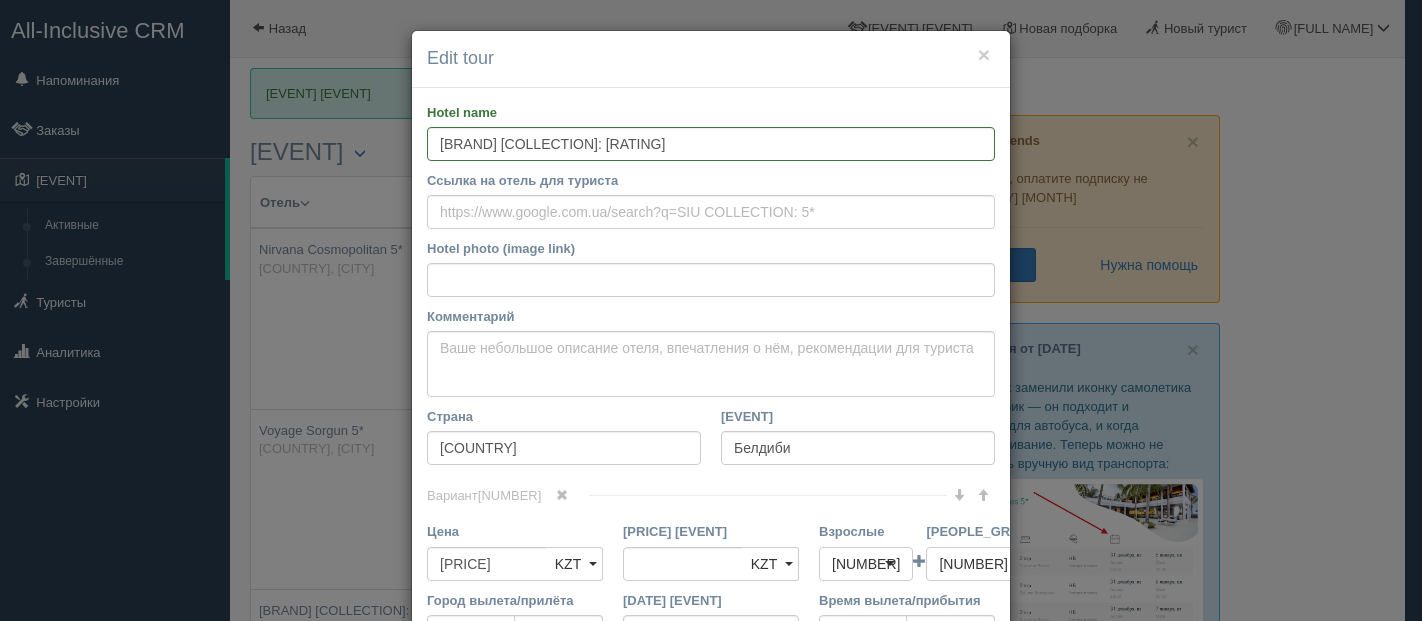scroll, scrollTop: 333, scrollLeft: 0, axis: vertical 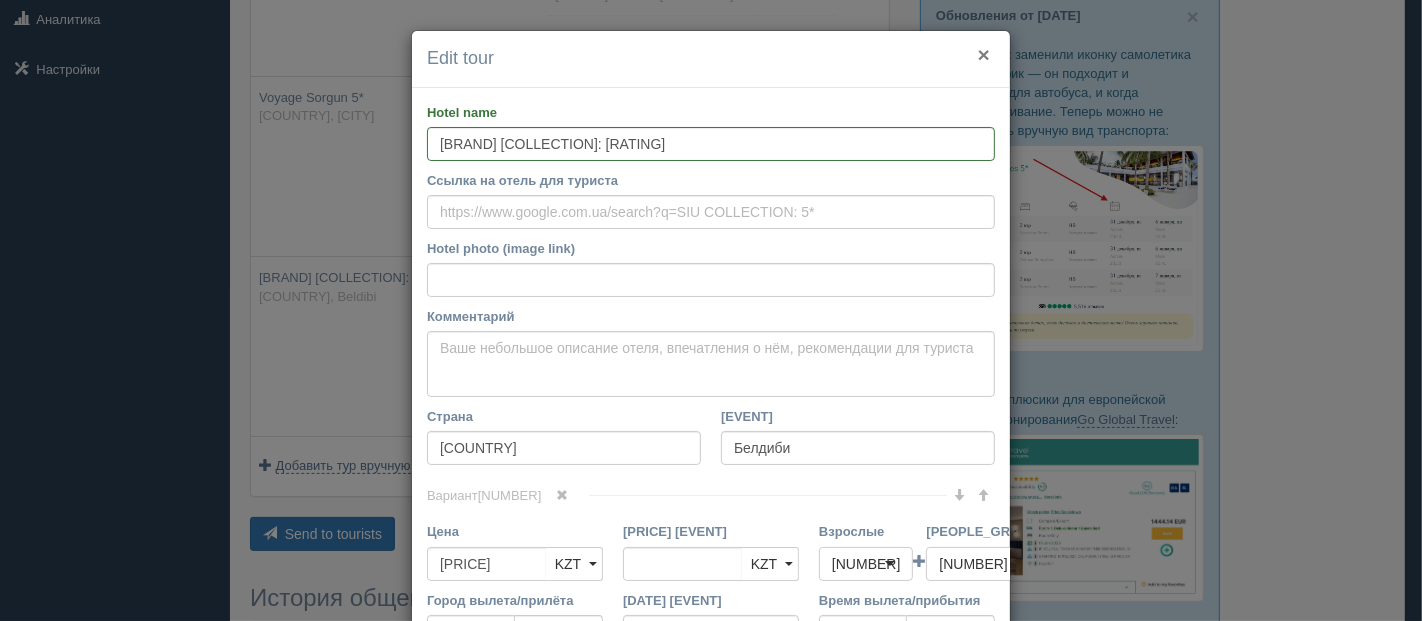 click on "×" at bounding box center (984, 54) 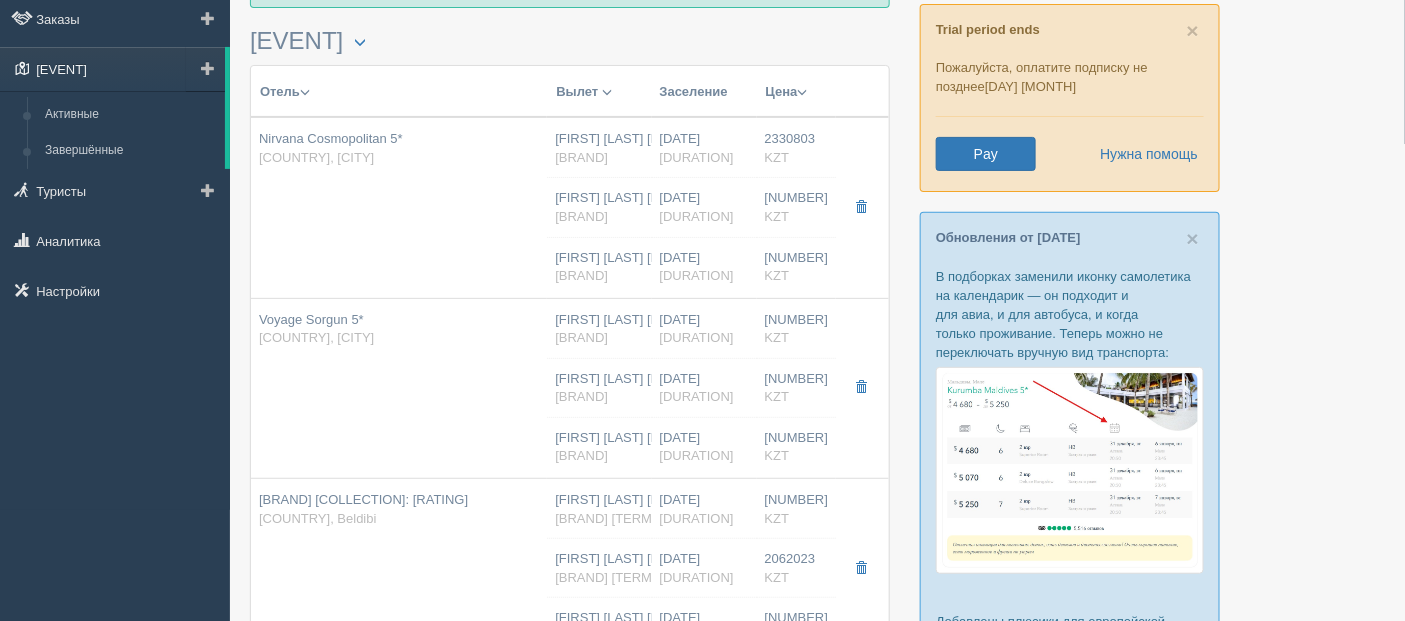 scroll, scrollTop: 0, scrollLeft: 0, axis: both 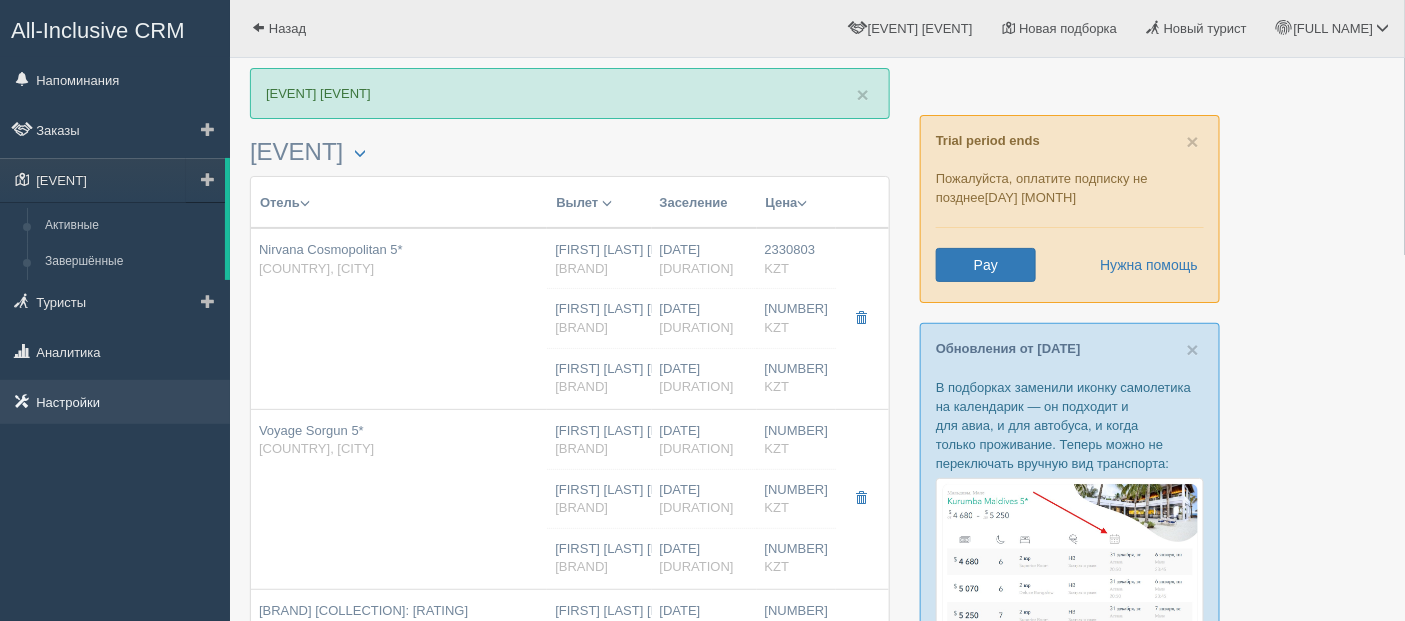 click on "Настройки" at bounding box center (115, 402) 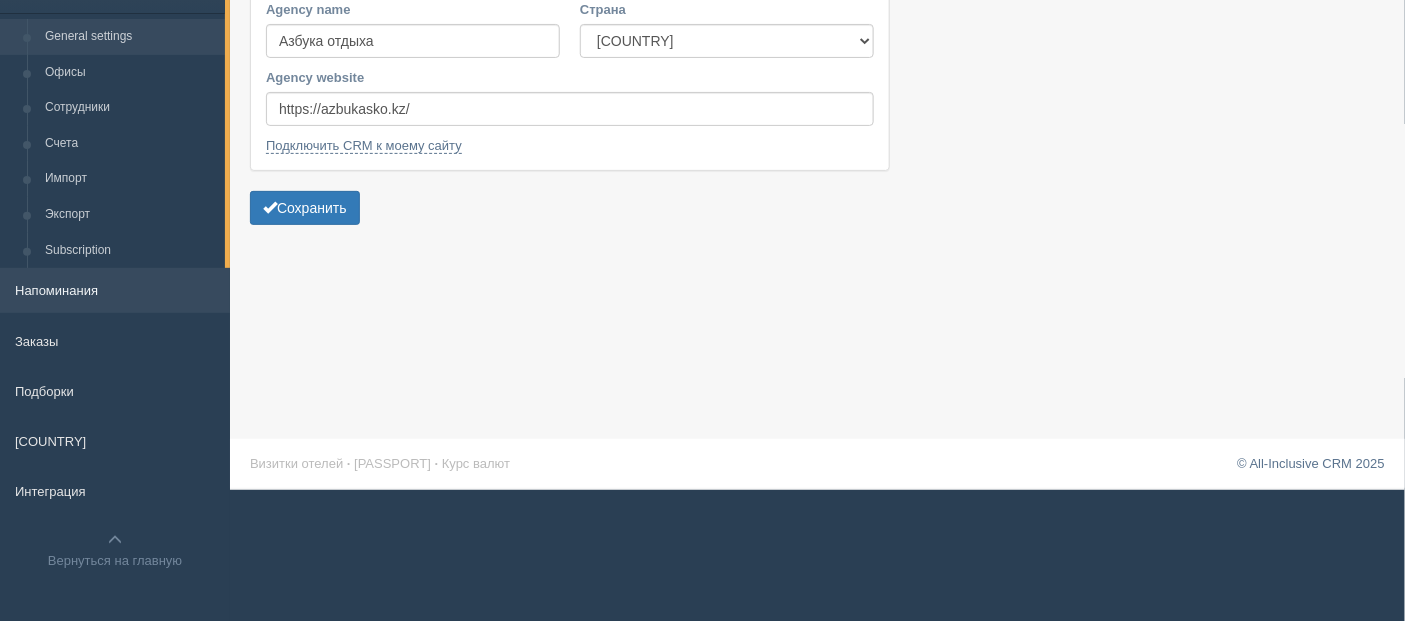 scroll, scrollTop: 132, scrollLeft: 0, axis: vertical 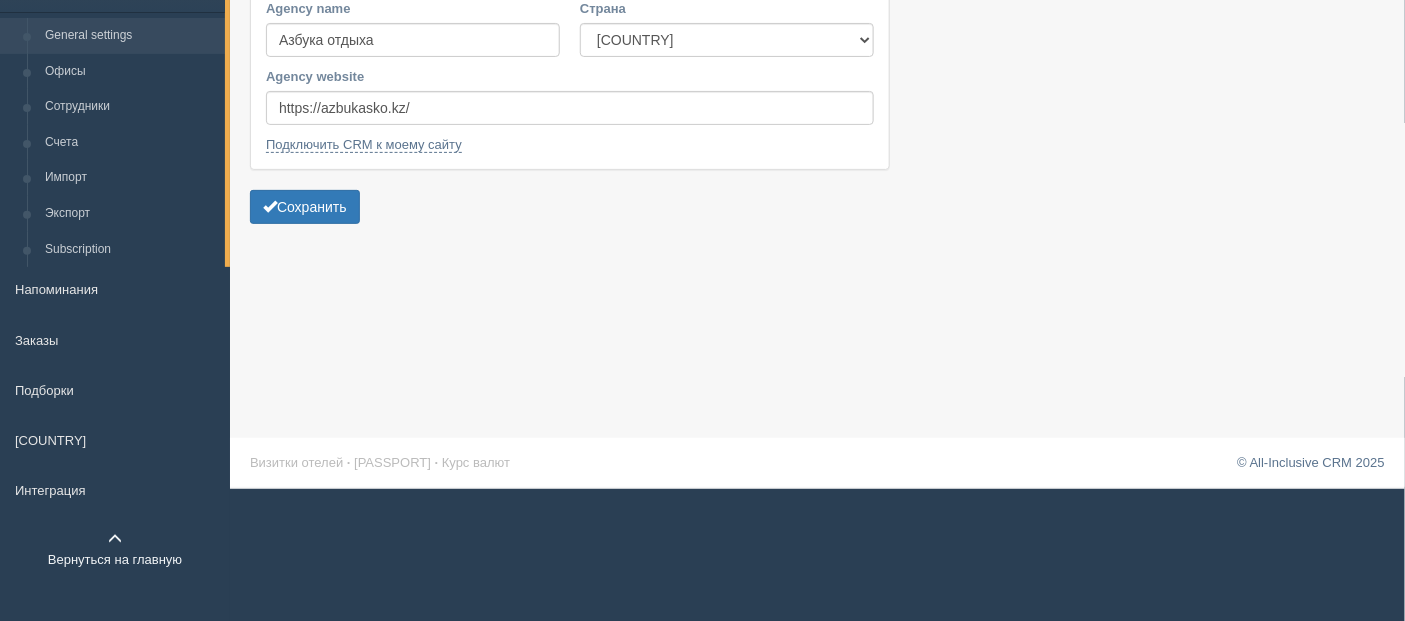 click on "Вернуться на главную" at bounding box center (115, 549) 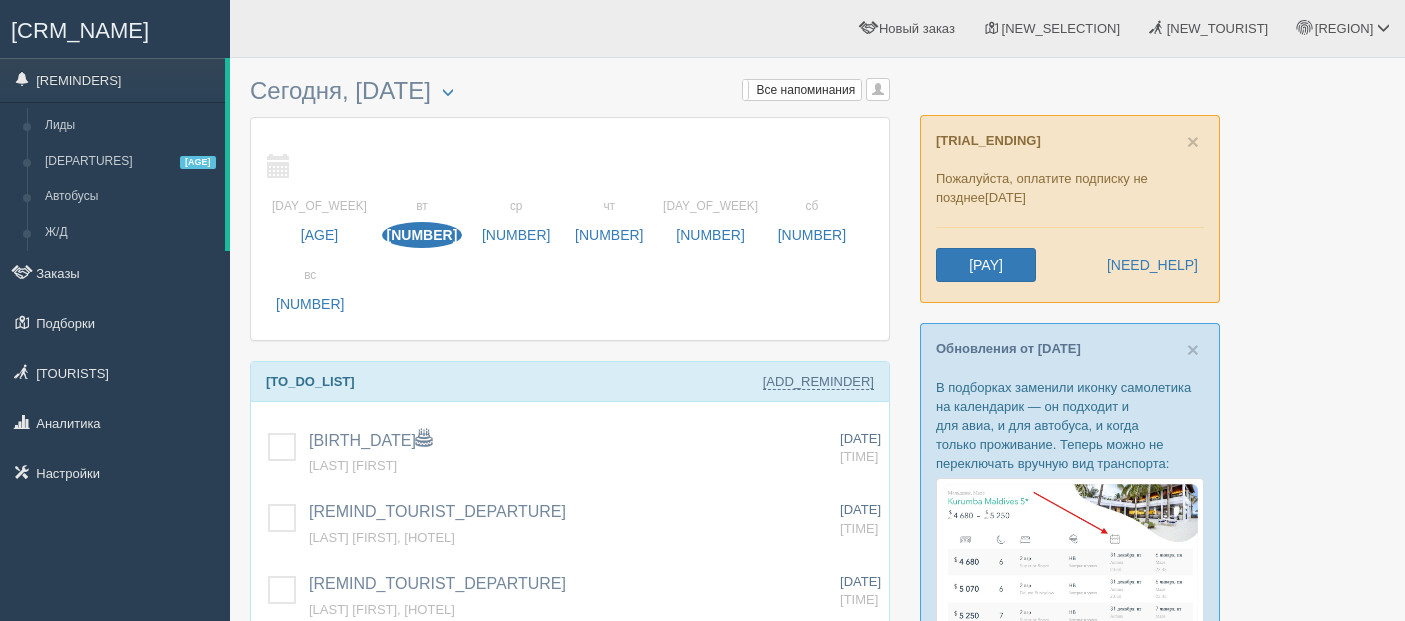 scroll, scrollTop: 0, scrollLeft: 0, axis: both 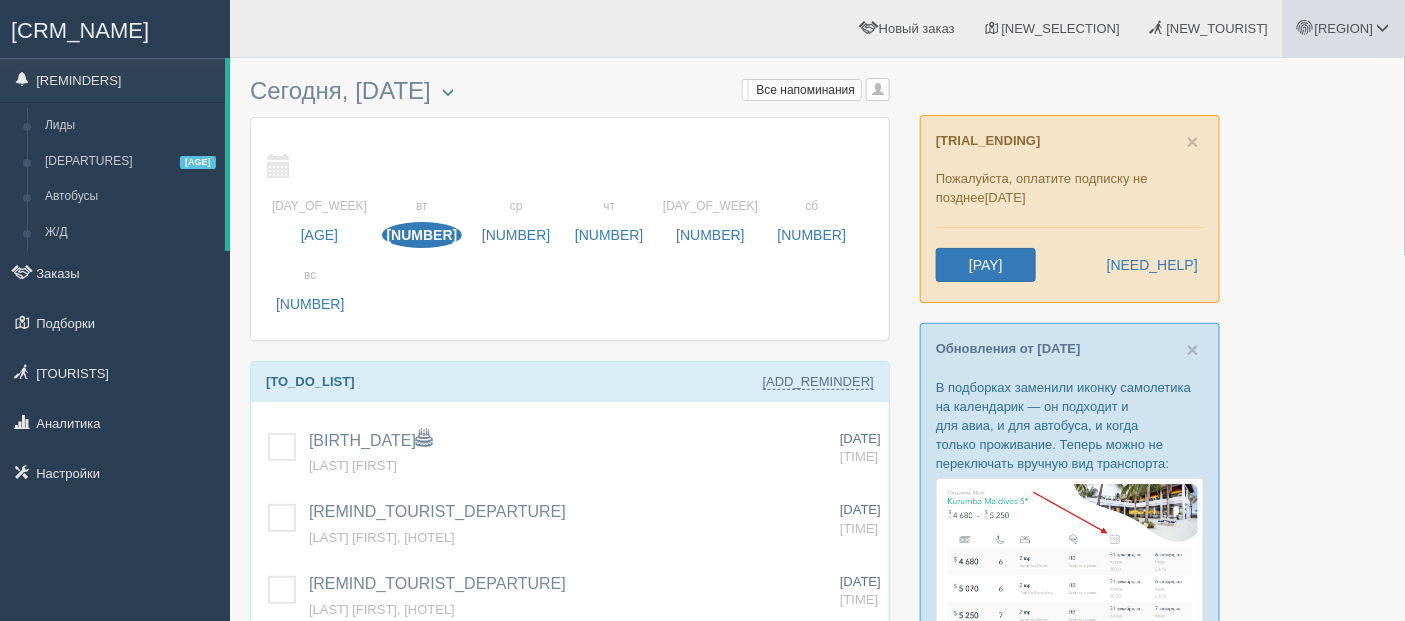 click on "[REGION]" at bounding box center (1344, 28) 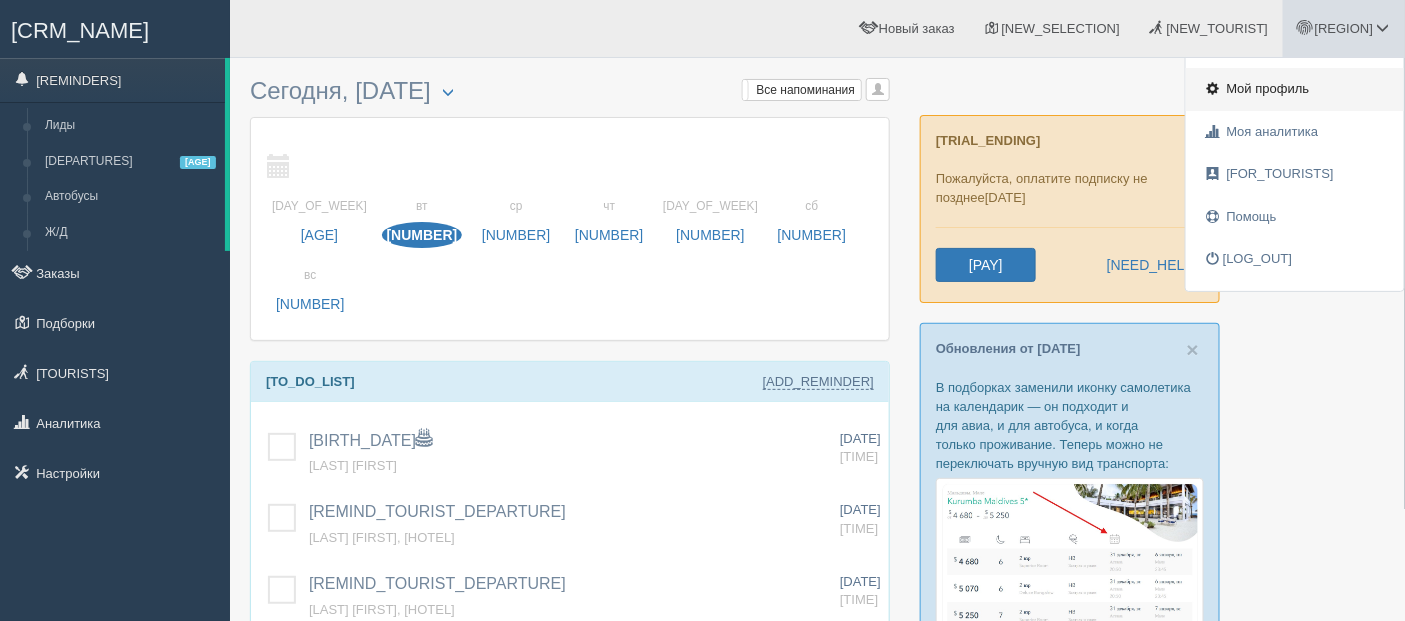 click on "Мой профиль" at bounding box center [1268, 88] 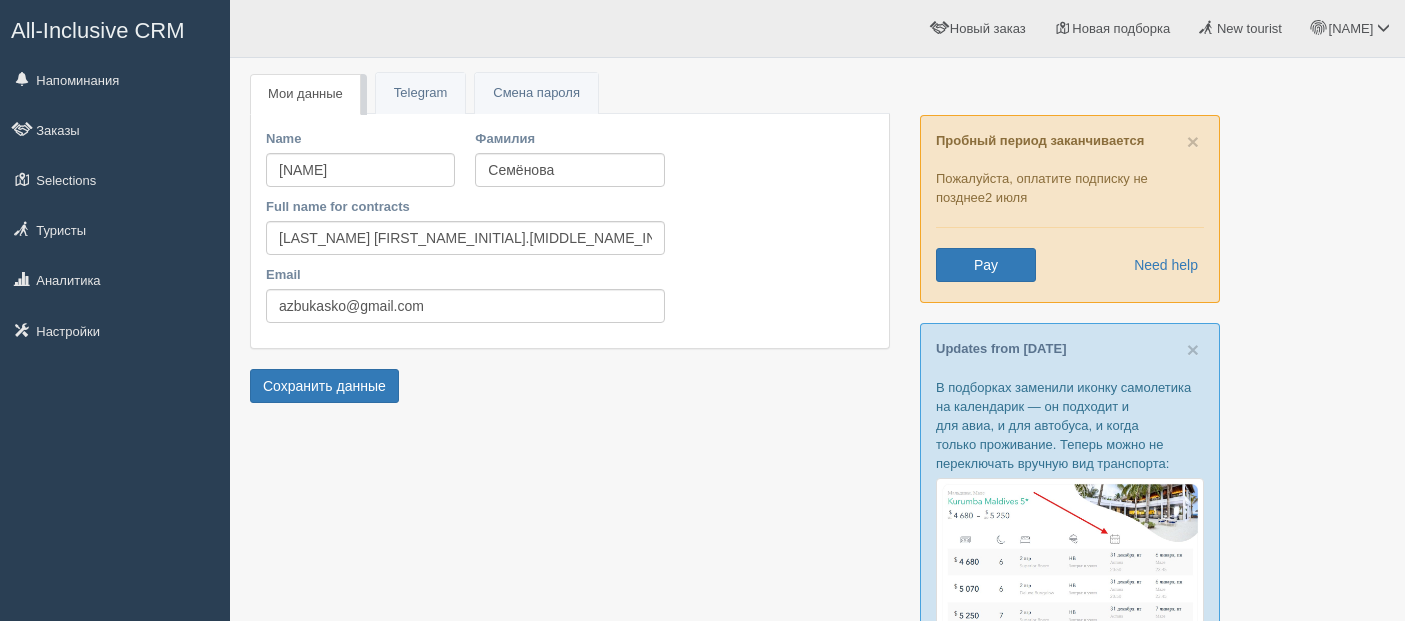 scroll, scrollTop: 0, scrollLeft: 0, axis: both 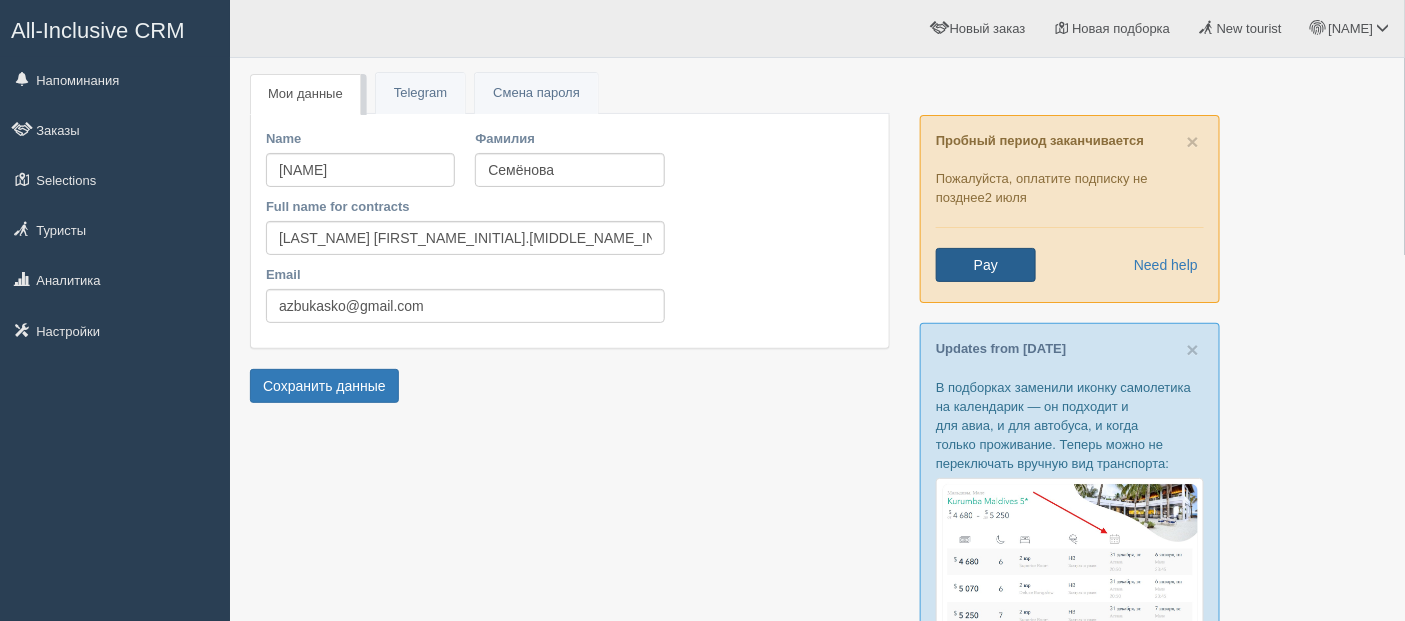 click on "Pay" at bounding box center [986, 265] 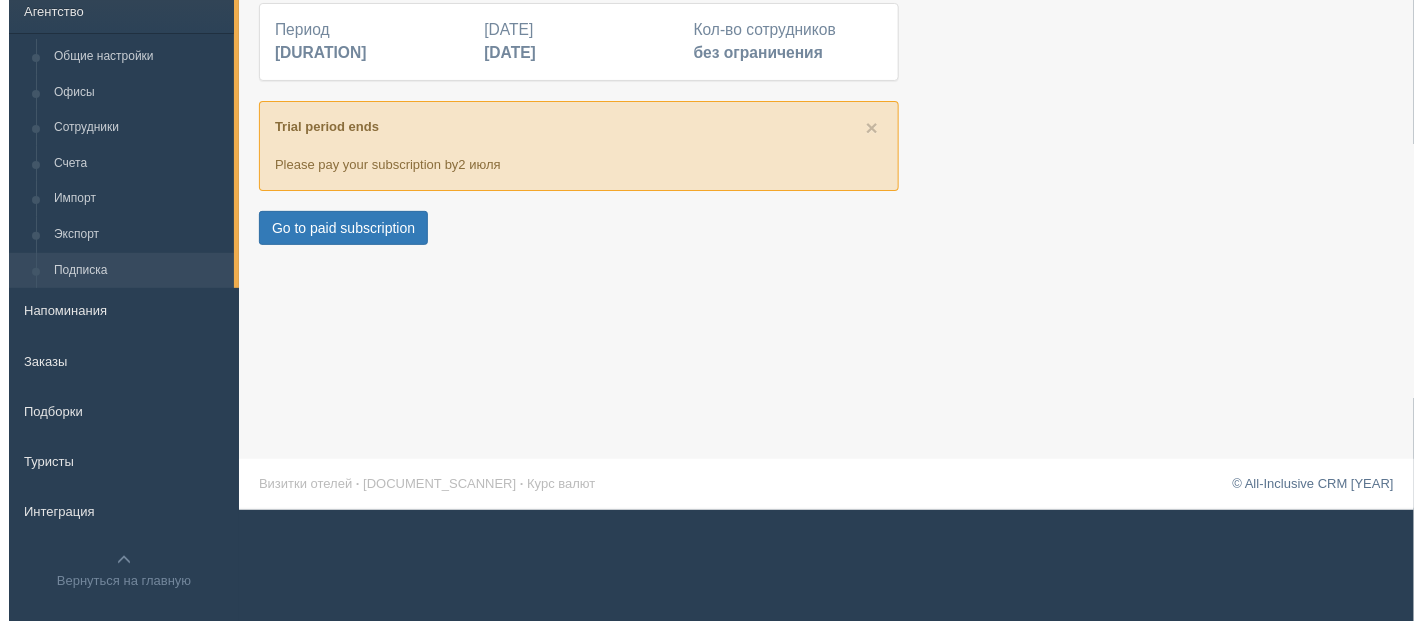 scroll, scrollTop: 0, scrollLeft: 0, axis: both 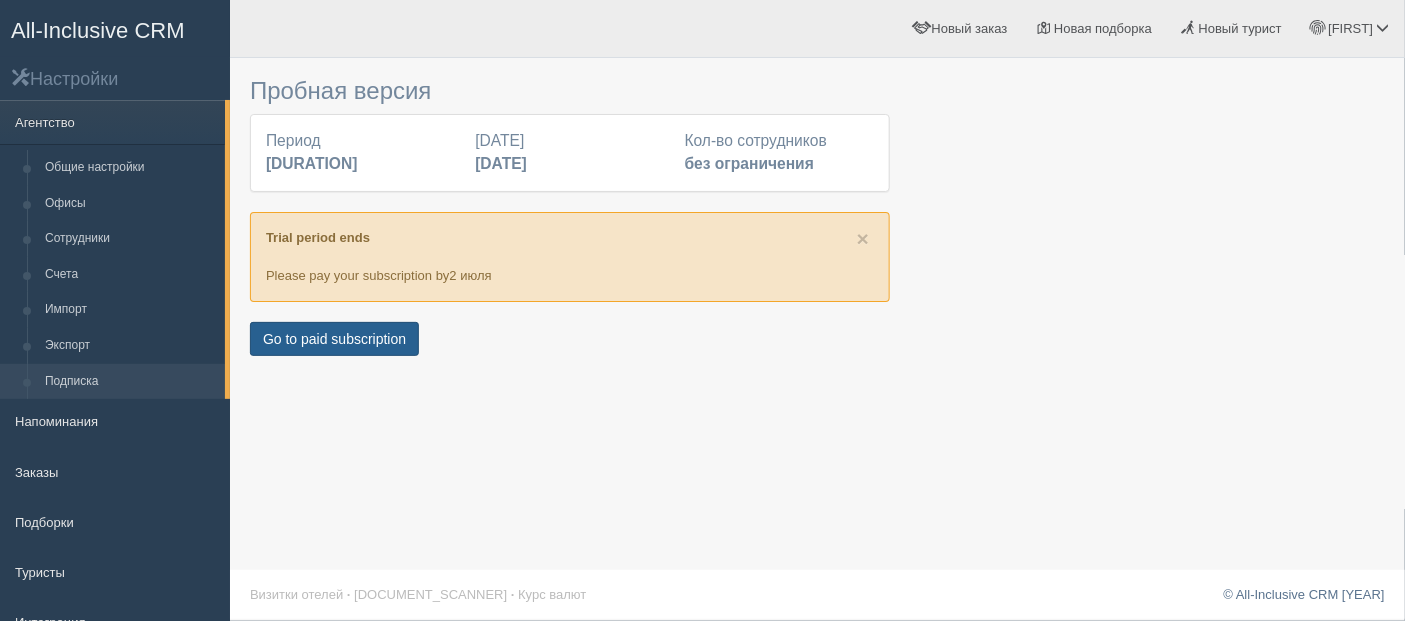 click on "Перейти к платной подписке" at bounding box center (334, 339) 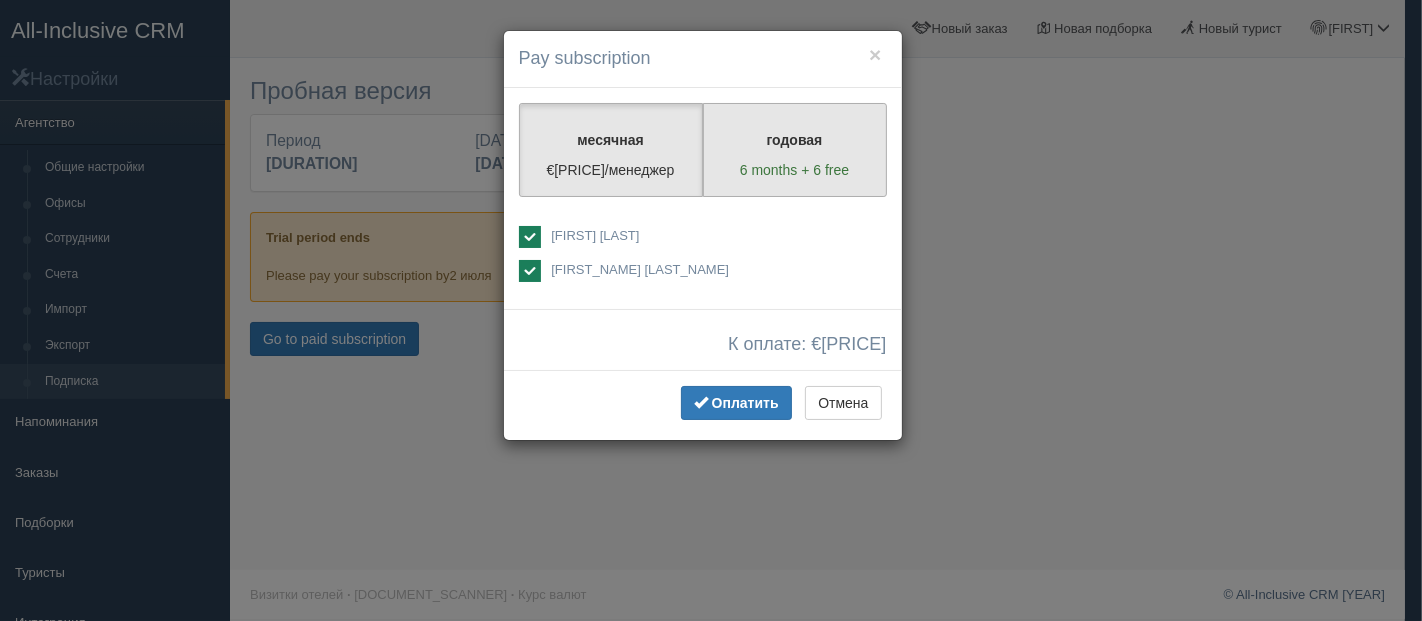 click on "2 месяца бесплатно" at bounding box center [795, 170] 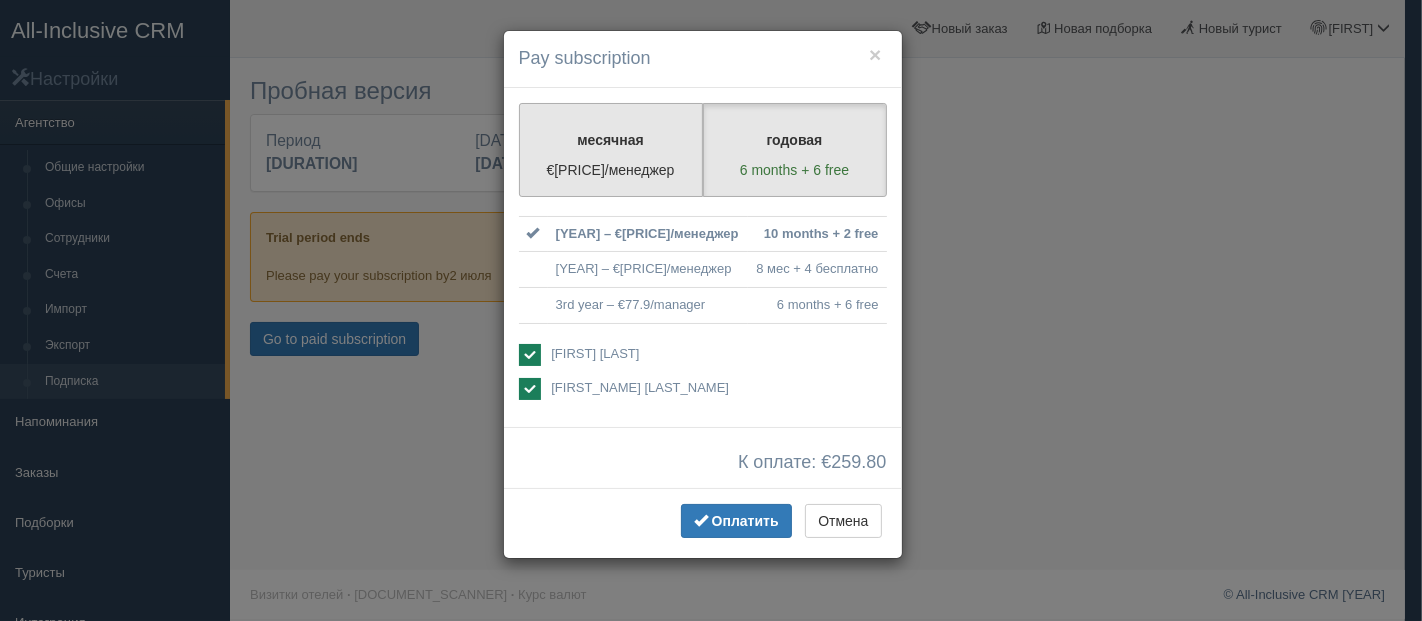 click on "месячная
€12.99/менеджер" at bounding box center [611, 150] 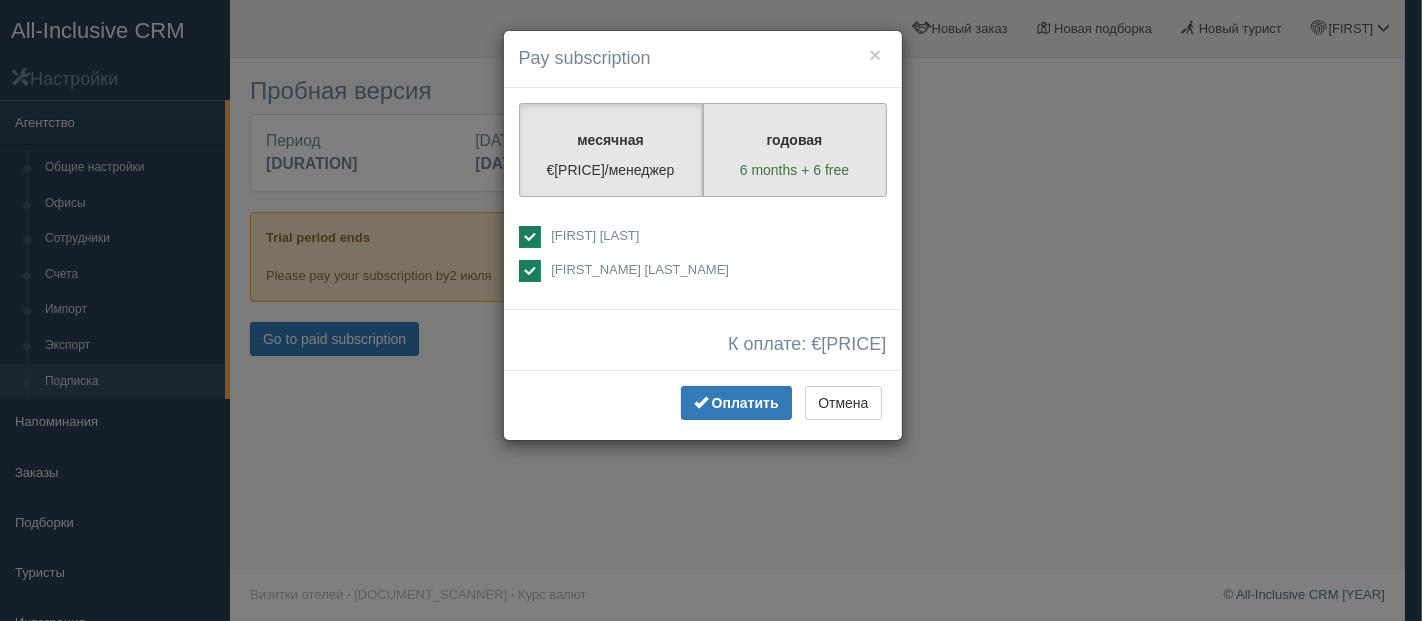 click on "годовая" at bounding box center (611, 140) 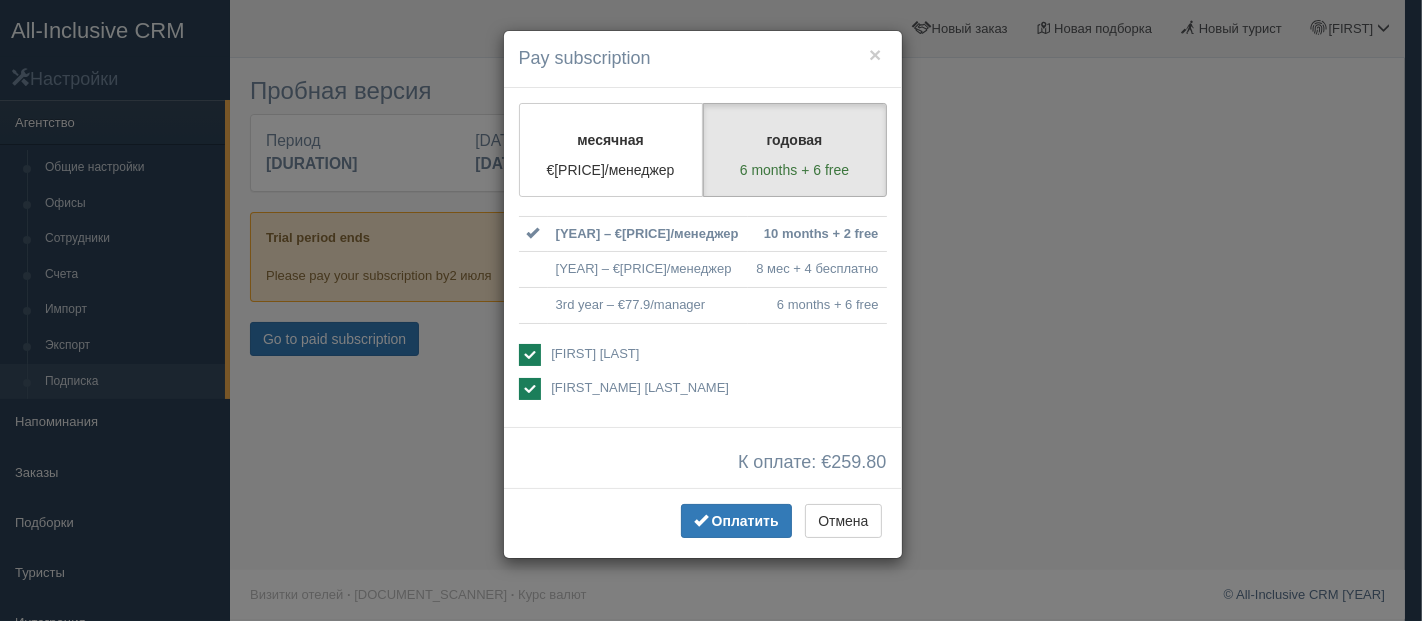 click at bounding box center (530, 355) 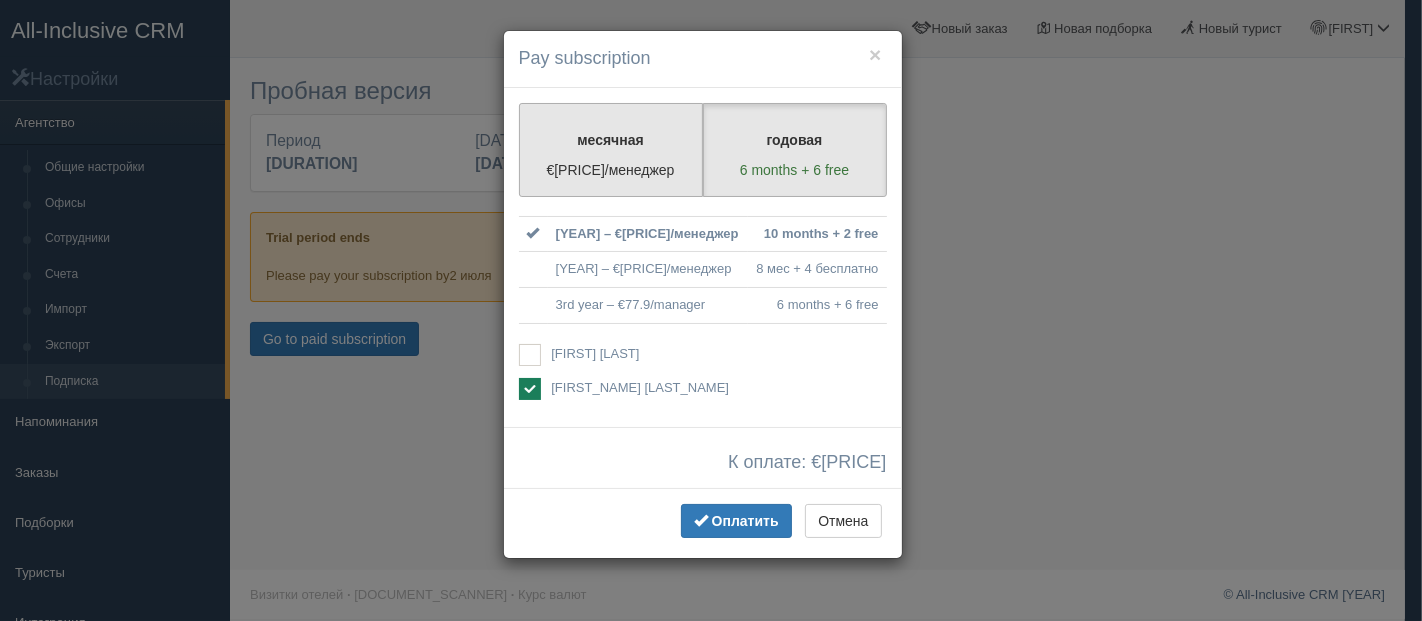 click on "месячная" at bounding box center (611, 140) 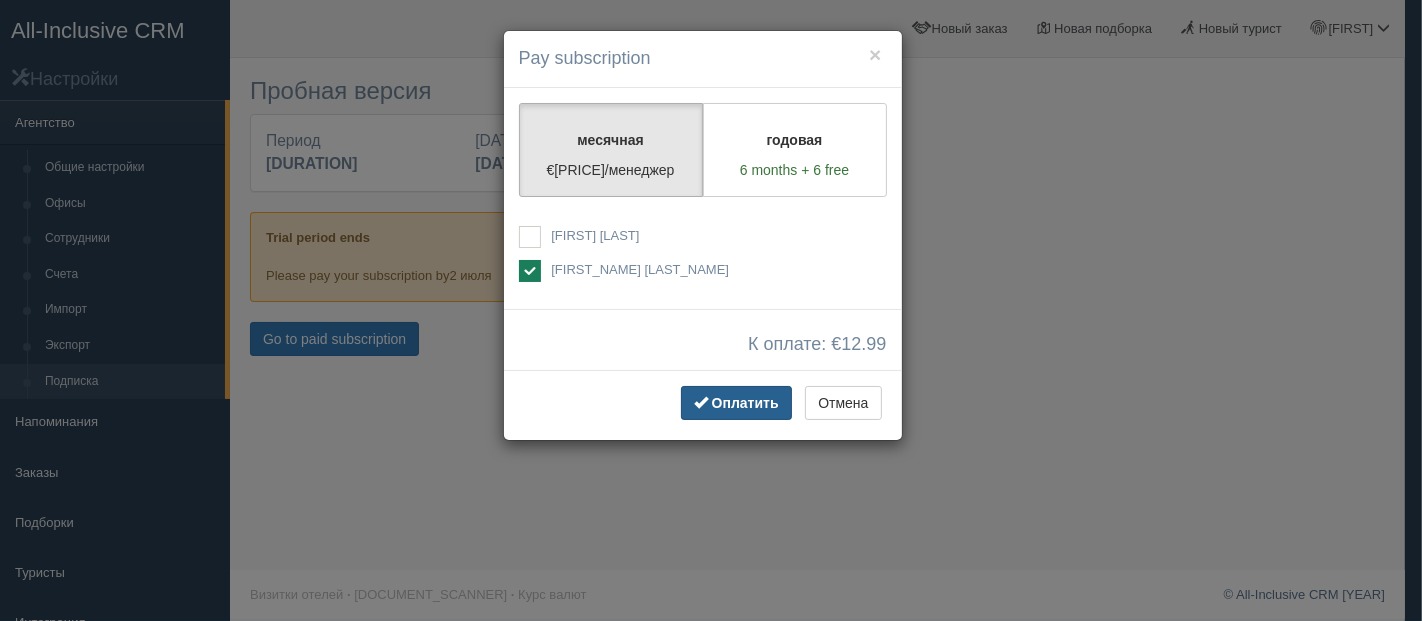 click on "Pay" at bounding box center (736, 403) 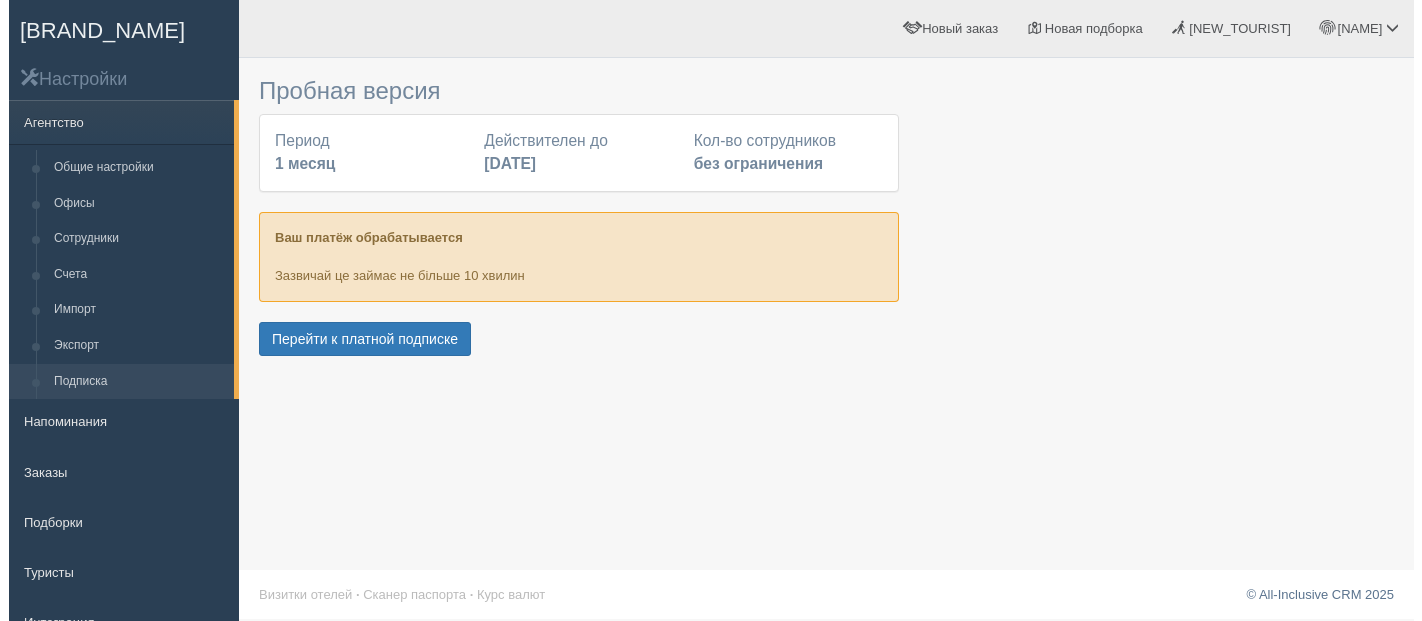 scroll, scrollTop: 0, scrollLeft: 0, axis: both 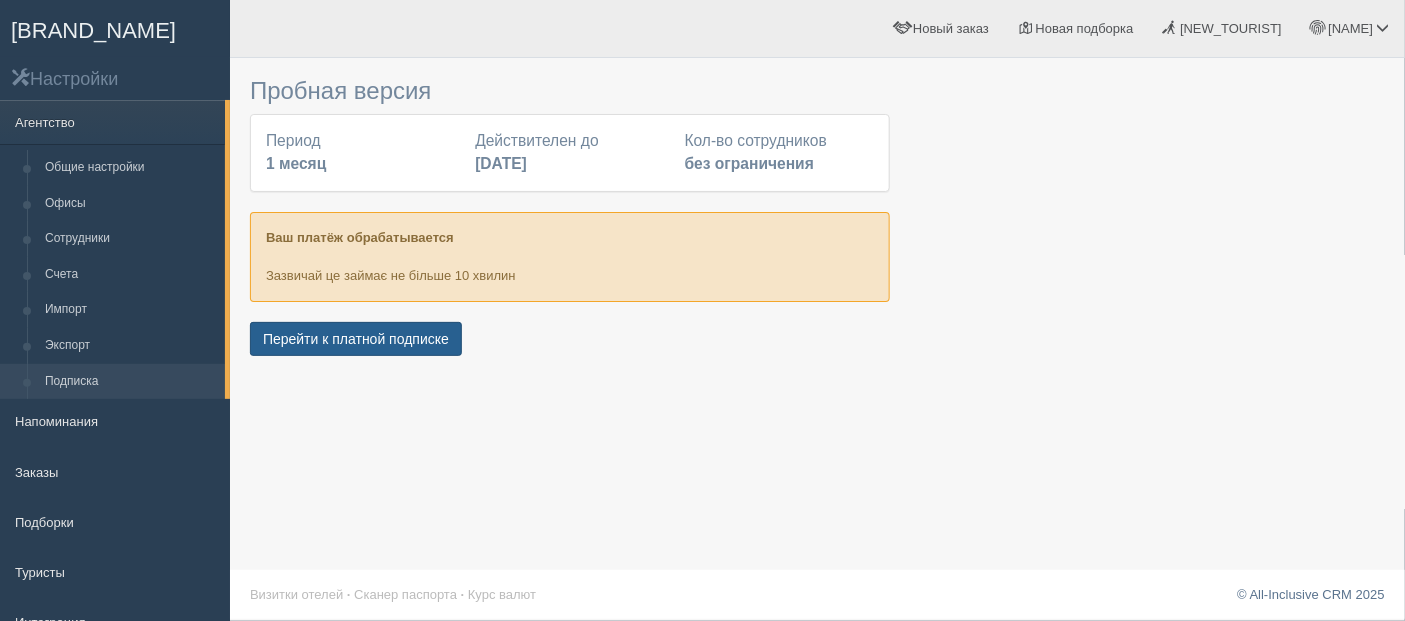 click on "Перейти к платной подписке" at bounding box center [356, 339] 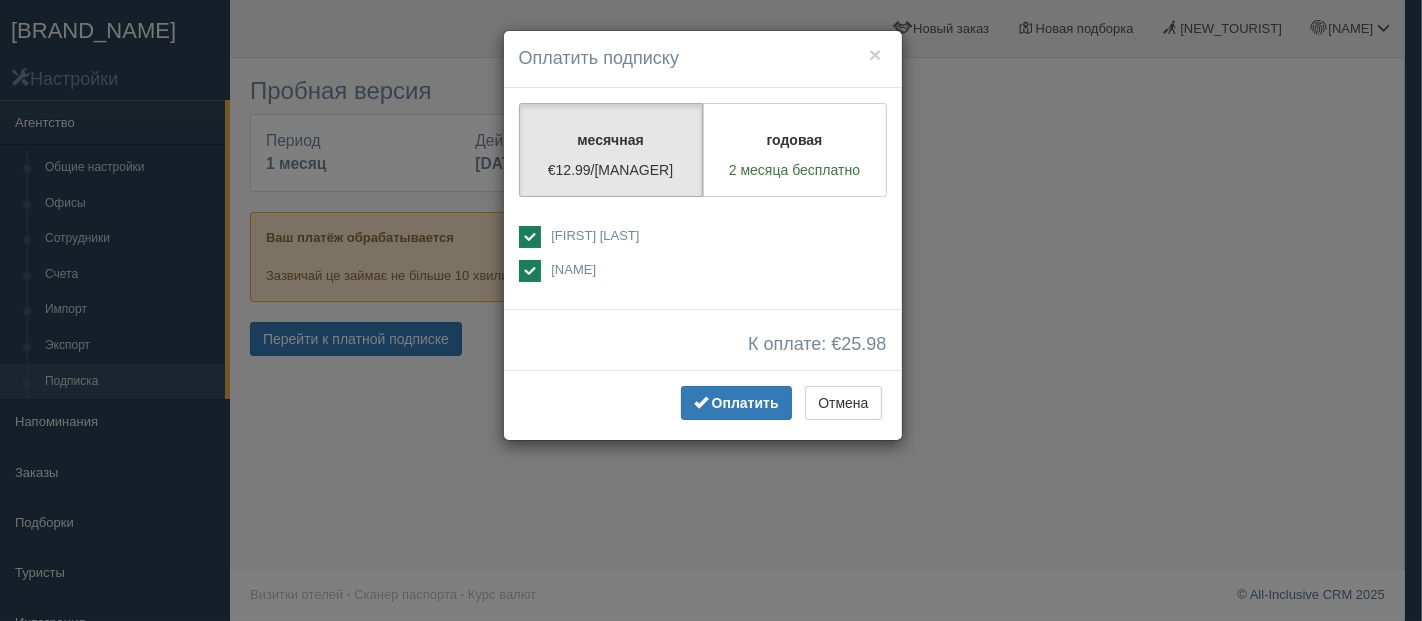 click at bounding box center [530, 237] 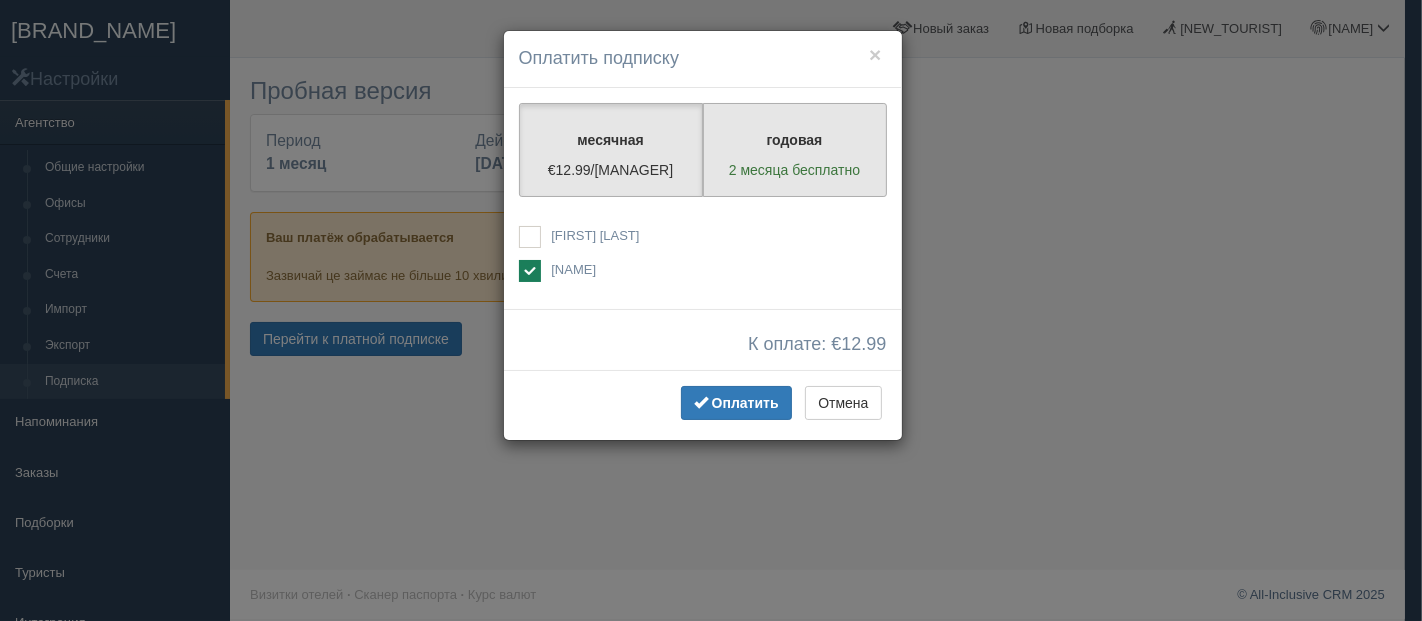 click on "годовая
2 месяца бесплатно" at bounding box center (795, 150) 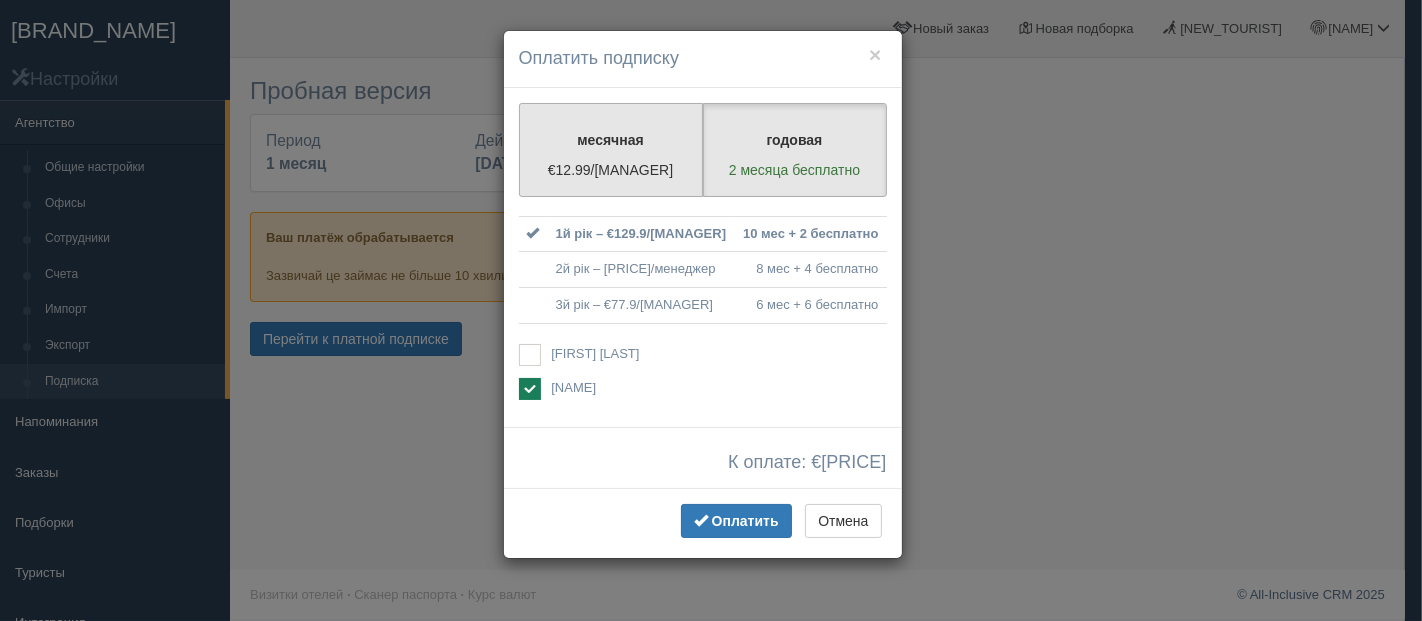 click on "месячная" at bounding box center (611, 140) 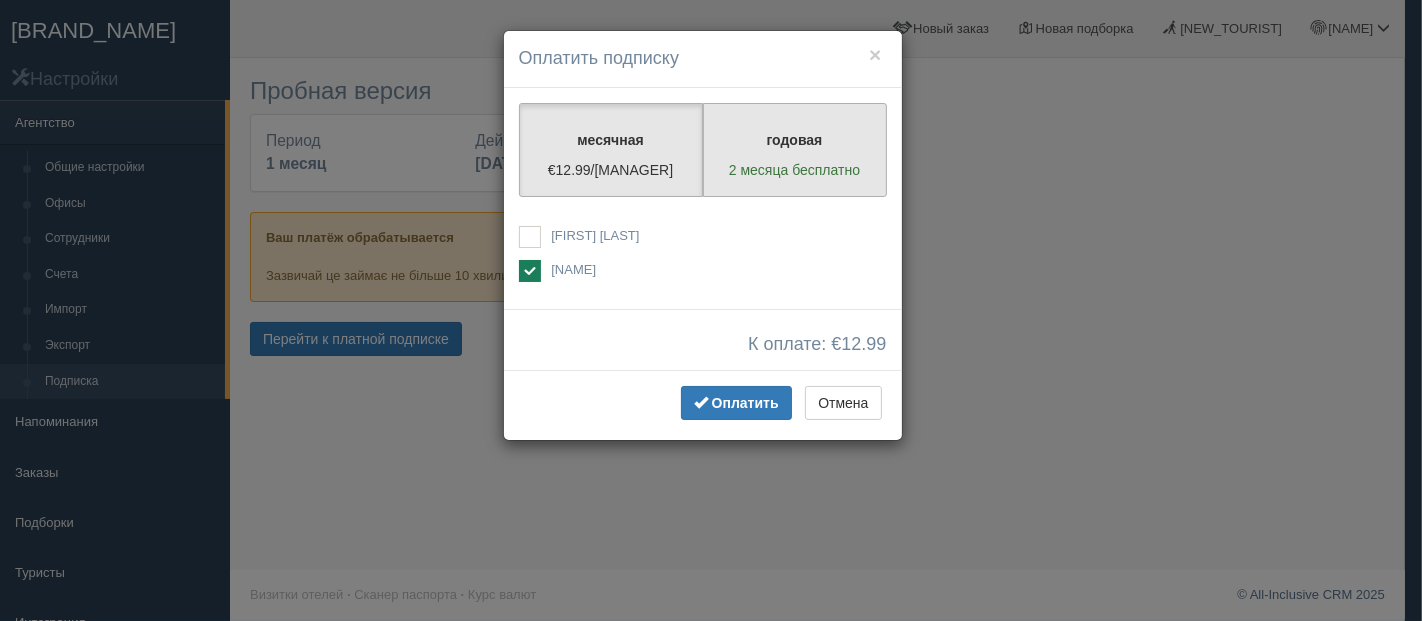 click on "2 месяца бесплатно" at bounding box center (795, 170) 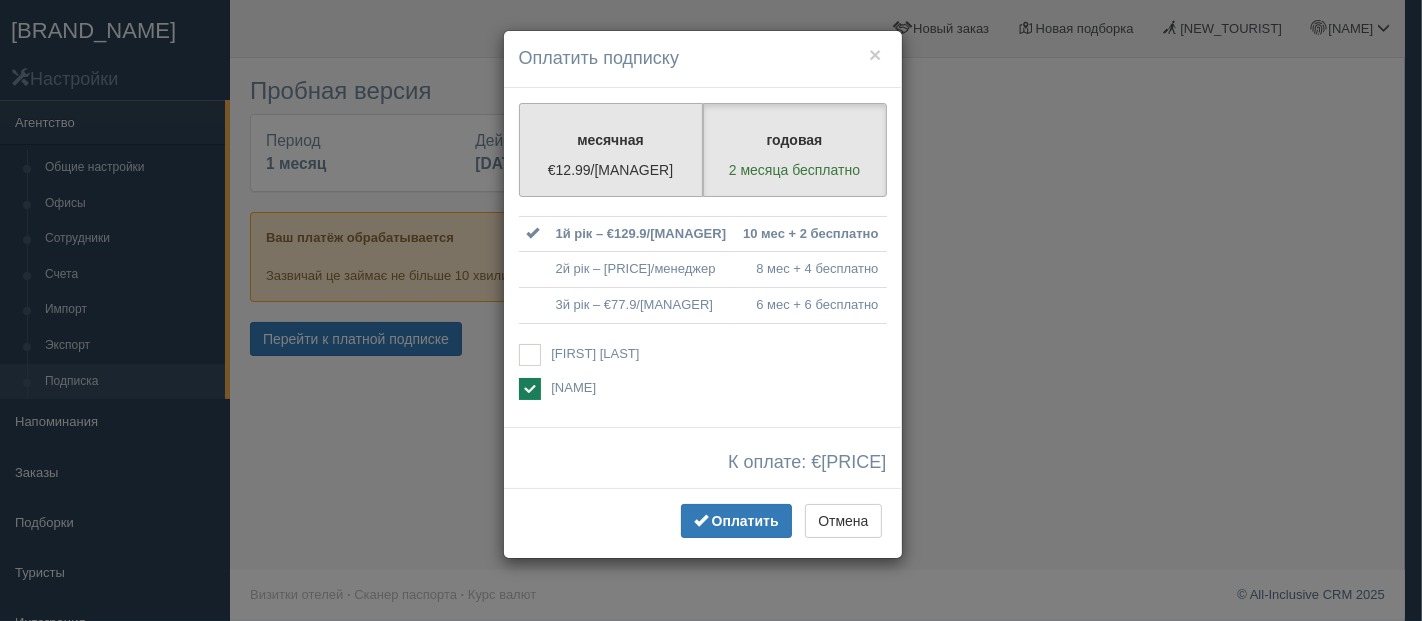 click on "месячная" at bounding box center (611, 140) 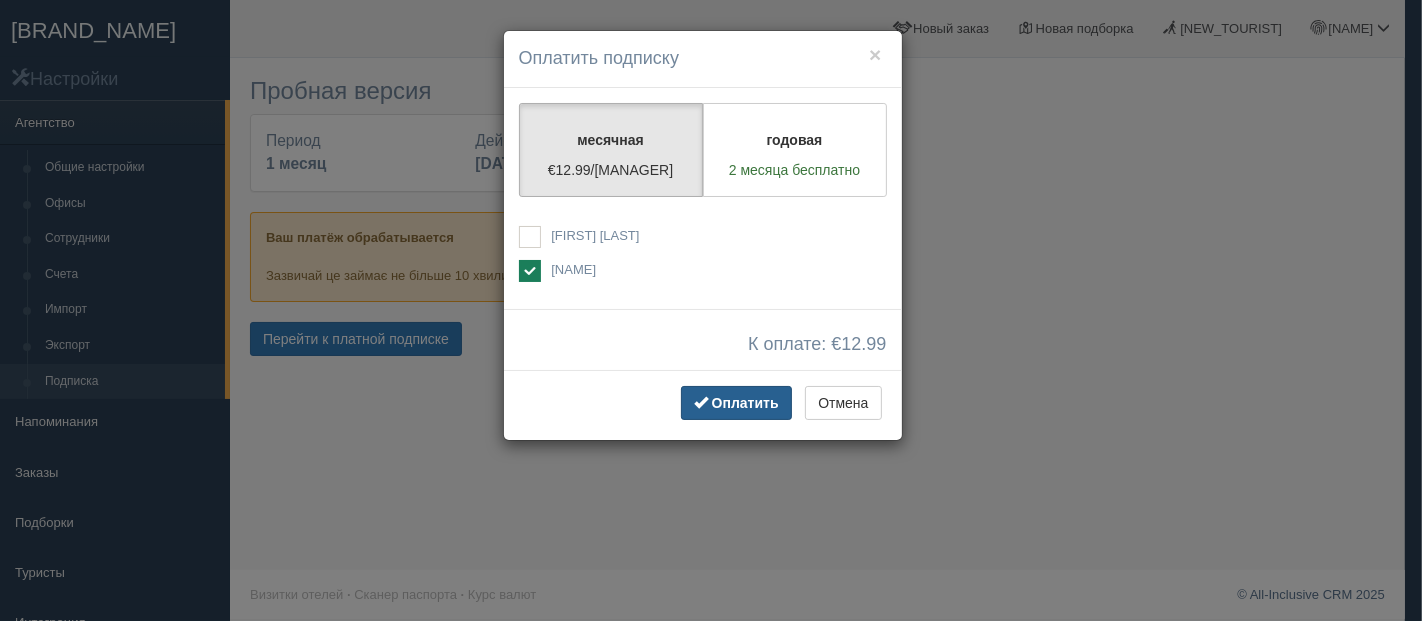 click on "[PAY]" at bounding box center (745, 403) 